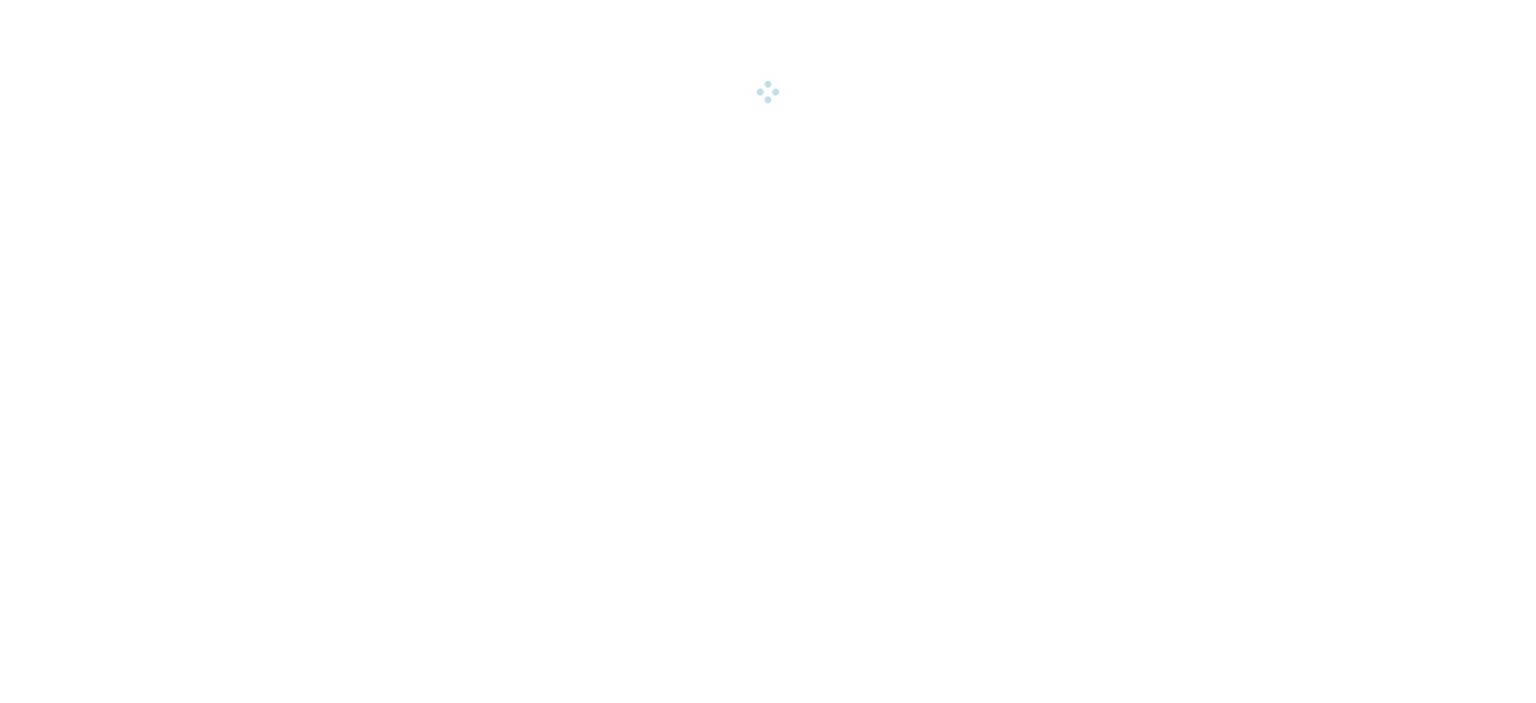 scroll, scrollTop: 0, scrollLeft: 0, axis: both 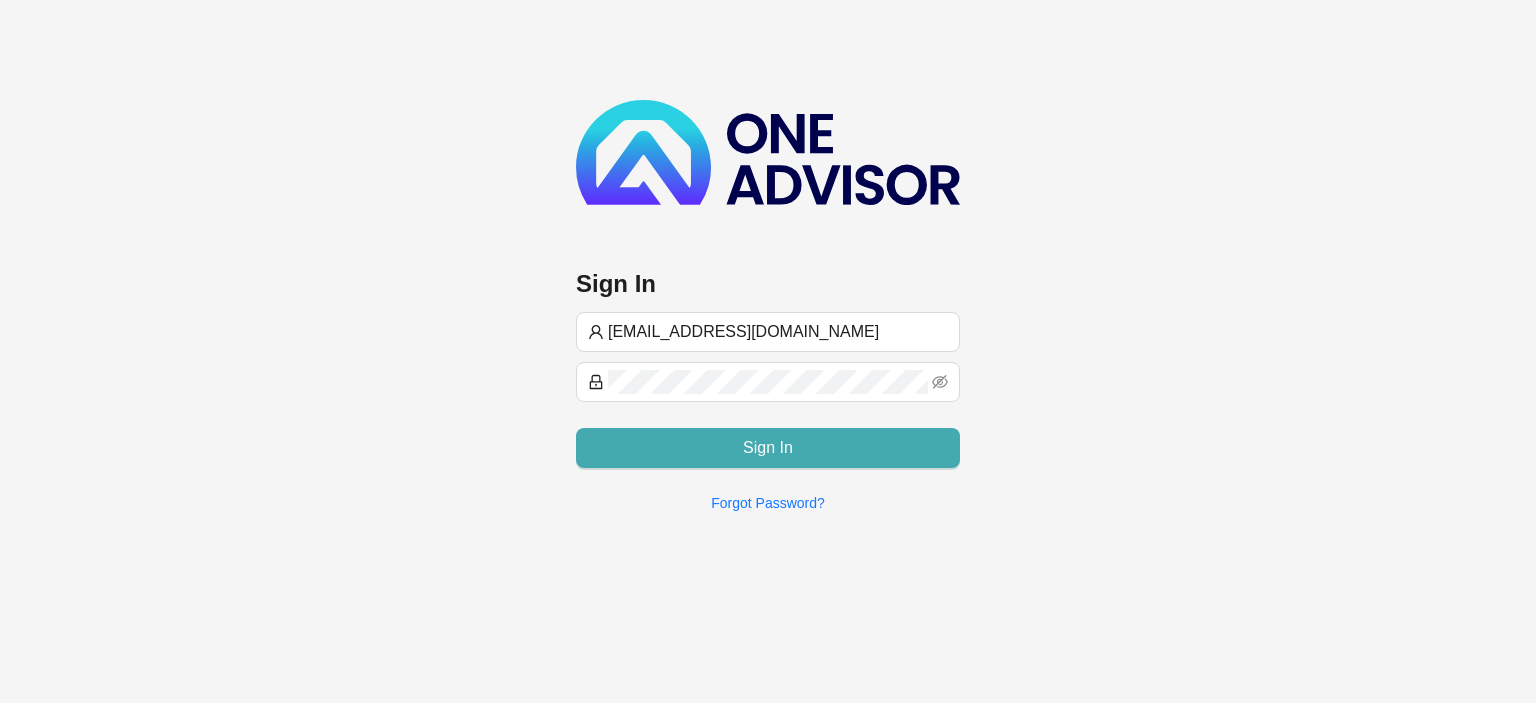 type on "[EMAIL_ADDRESS][DOMAIN_NAME]" 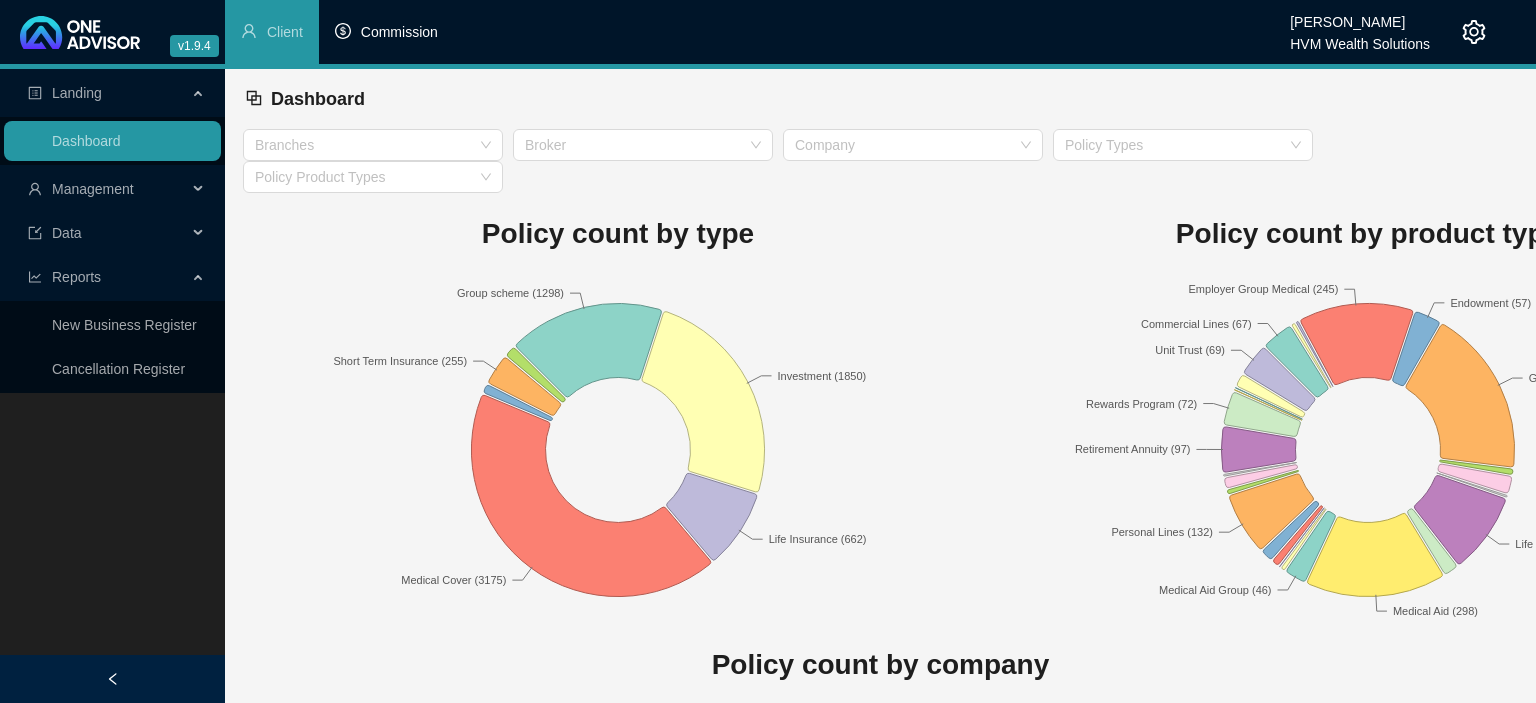 click on "Commission" at bounding box center (386, 32) 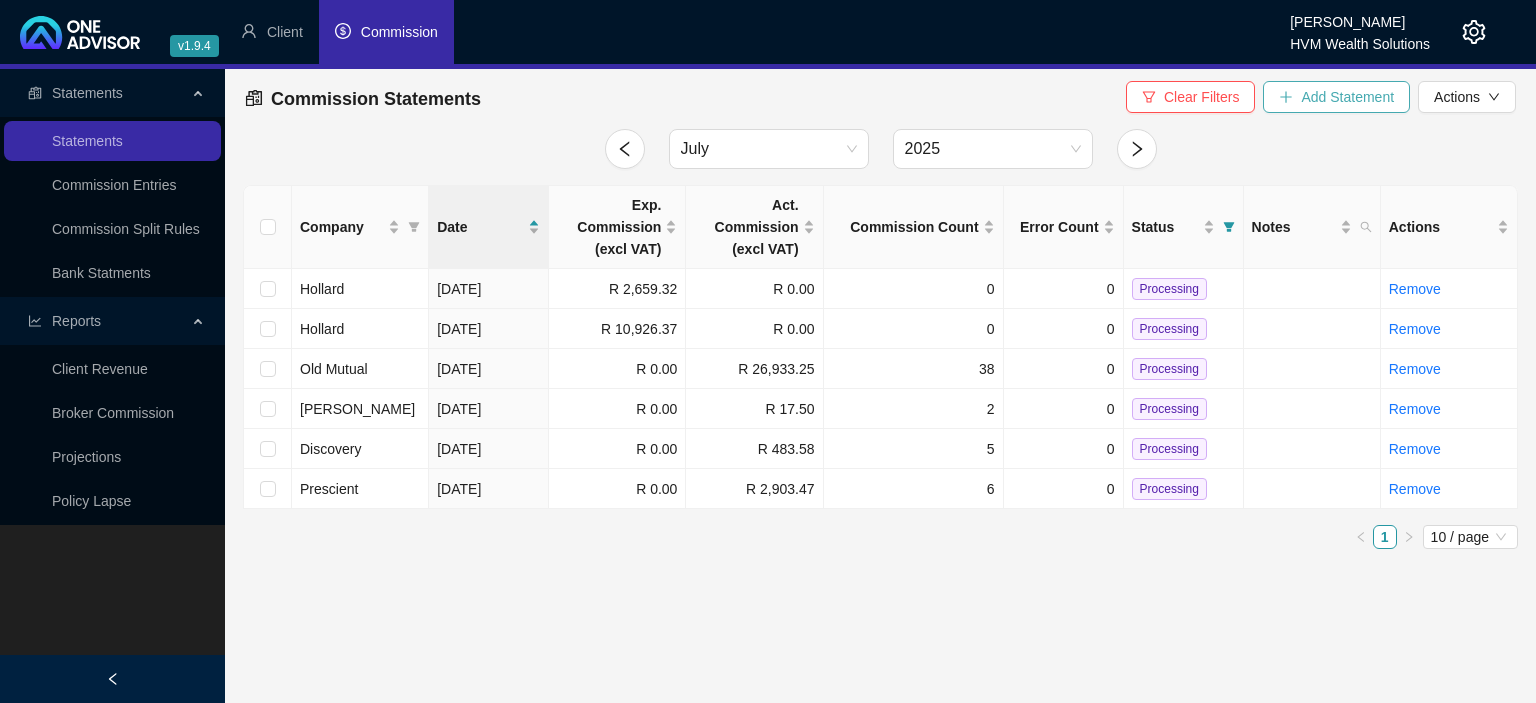 click on "Add Statement" at bounding box center [1336, 97] 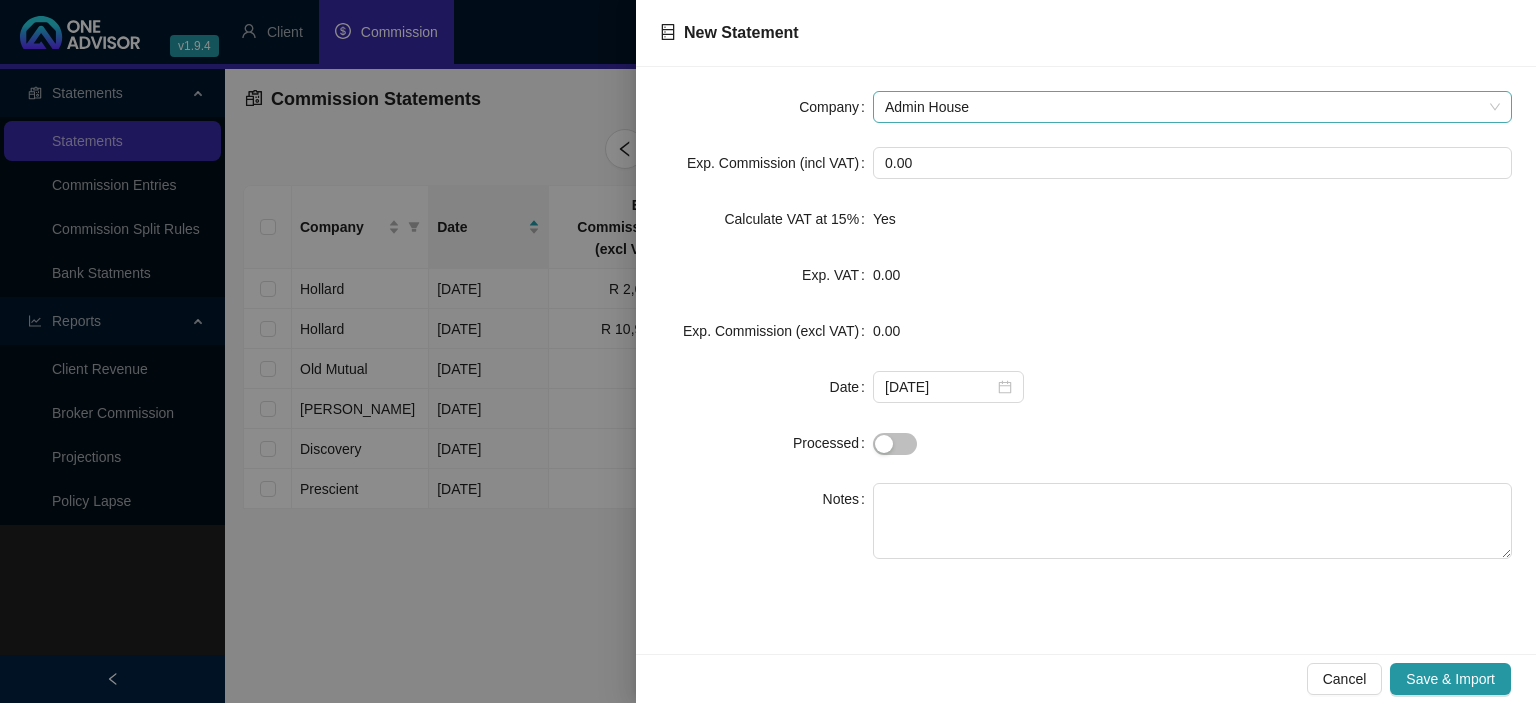 click on "Admin House" at bounding box center (1192, 107) 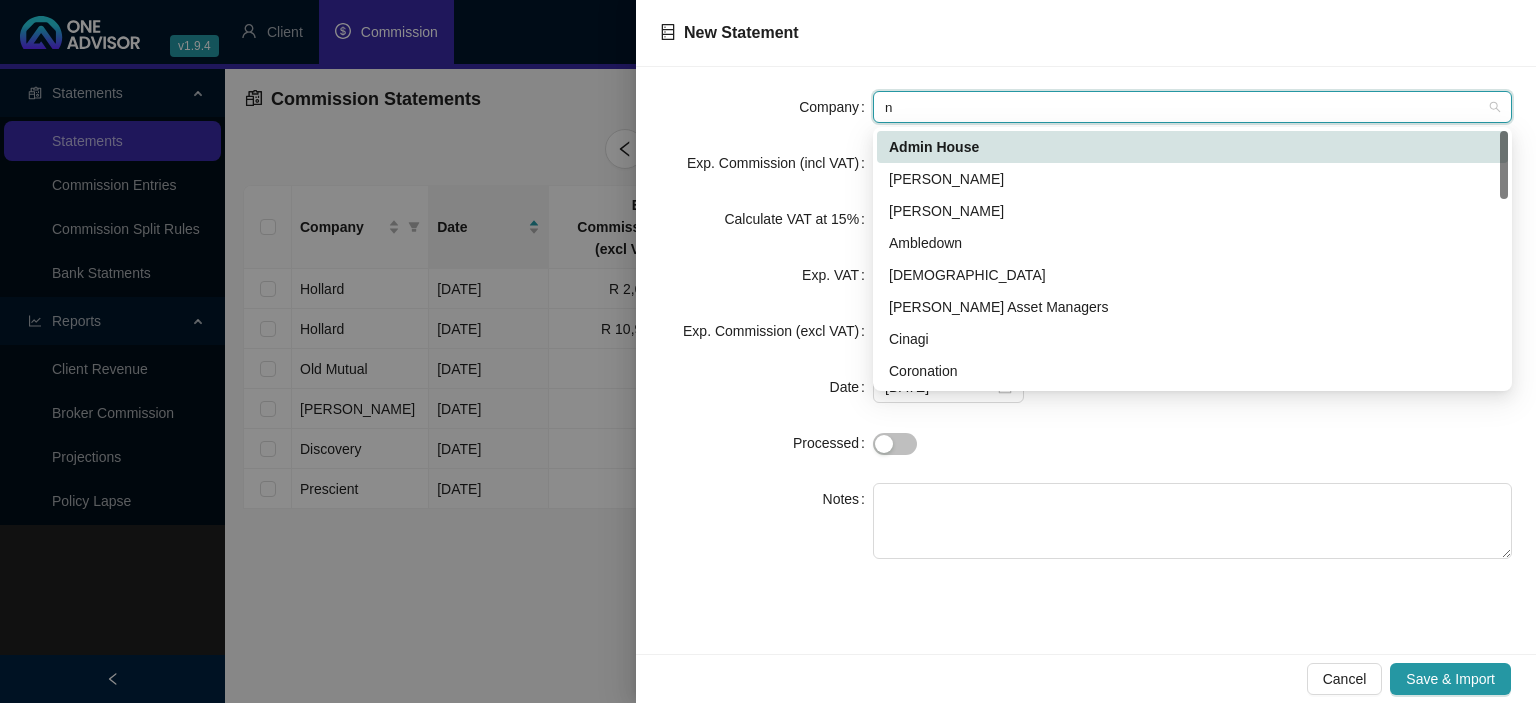 type on "ni" 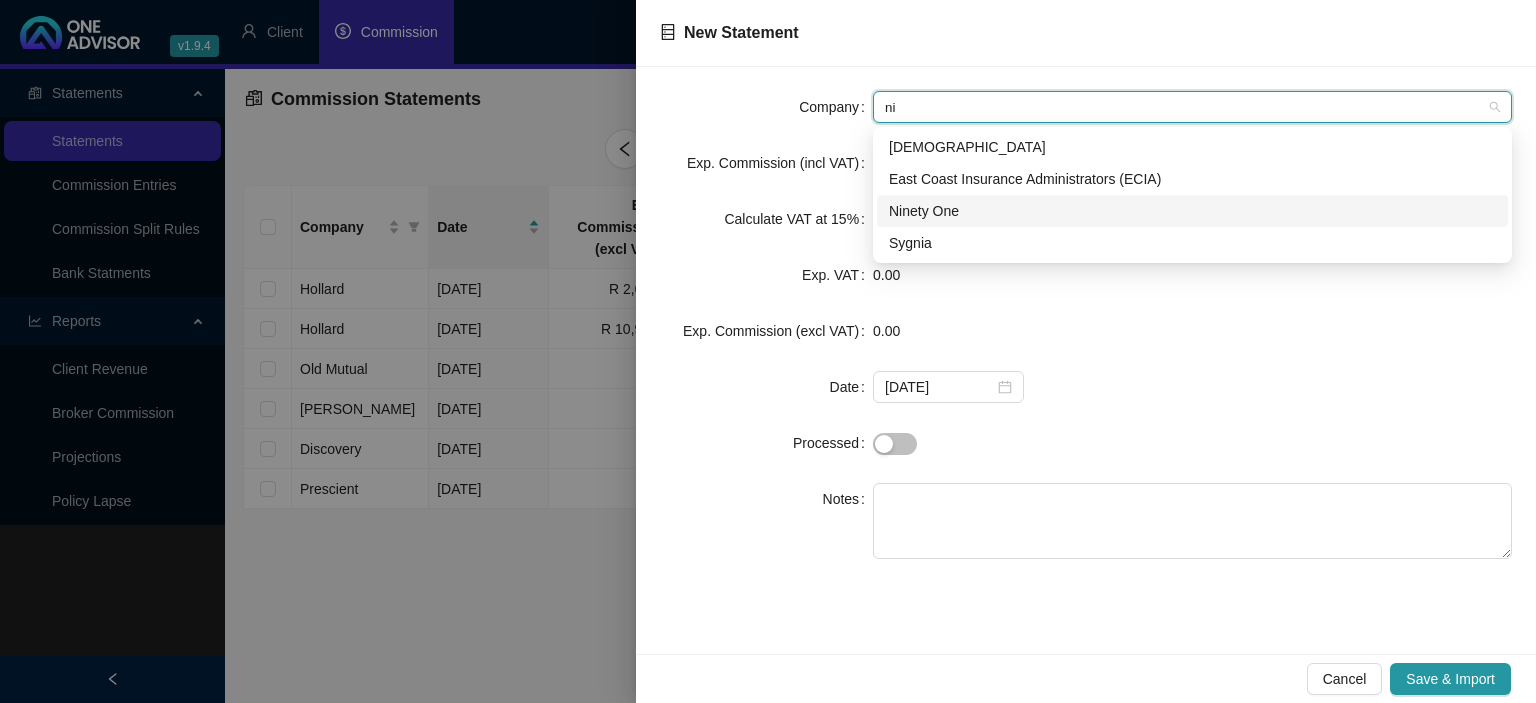 click on "Ninety One" at bounding box center [1192, 211] 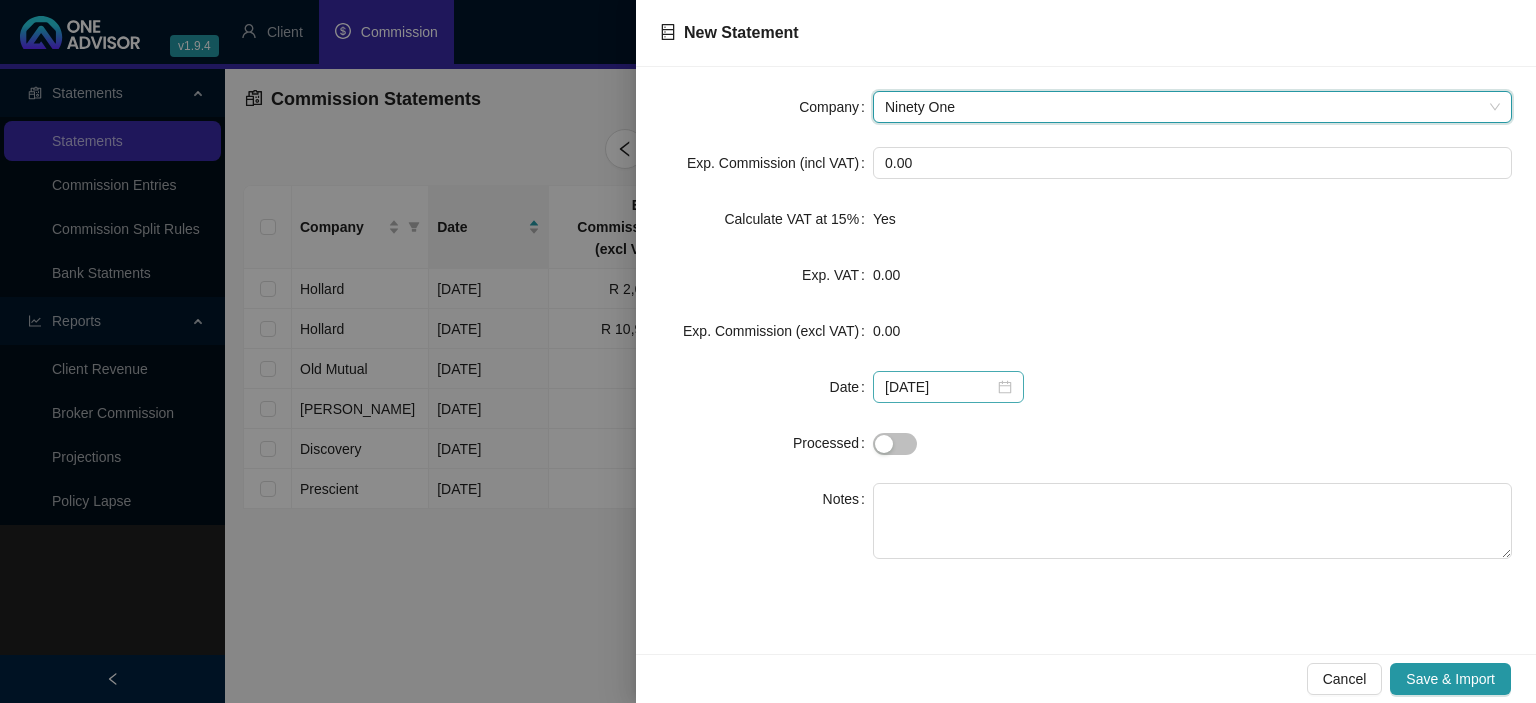 click on "[DATE]" at bounding box center [948, 387] 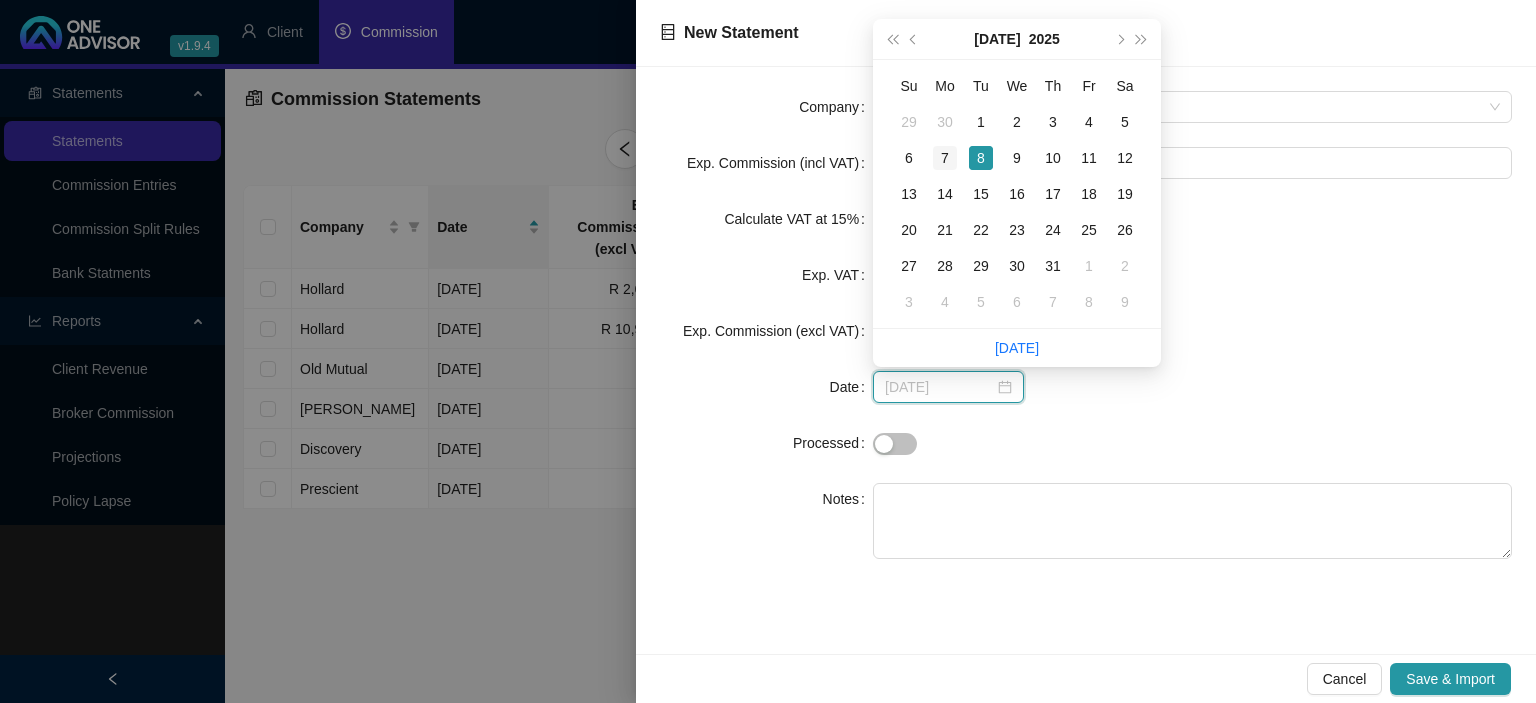 type on "[DATE]" 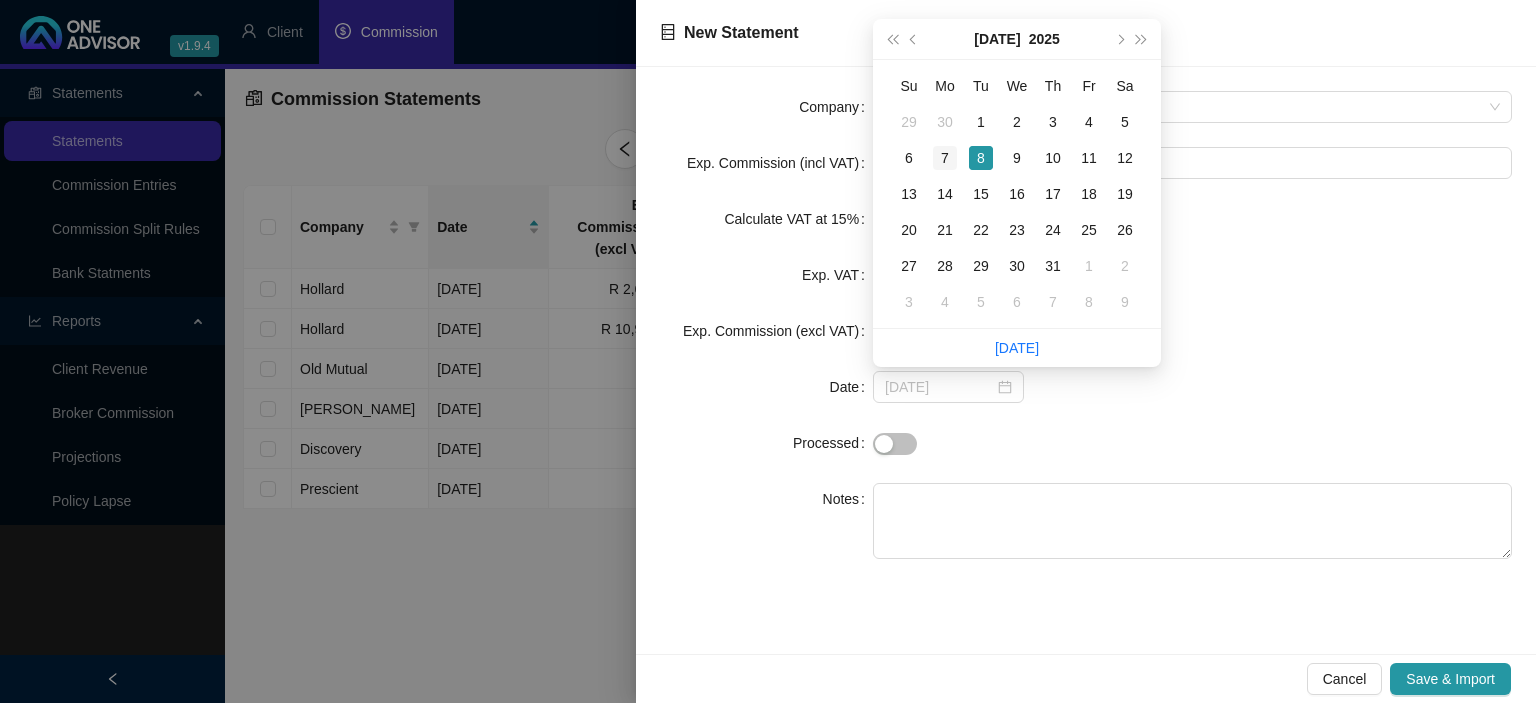 click on "7" at bounding box center (945, 158) 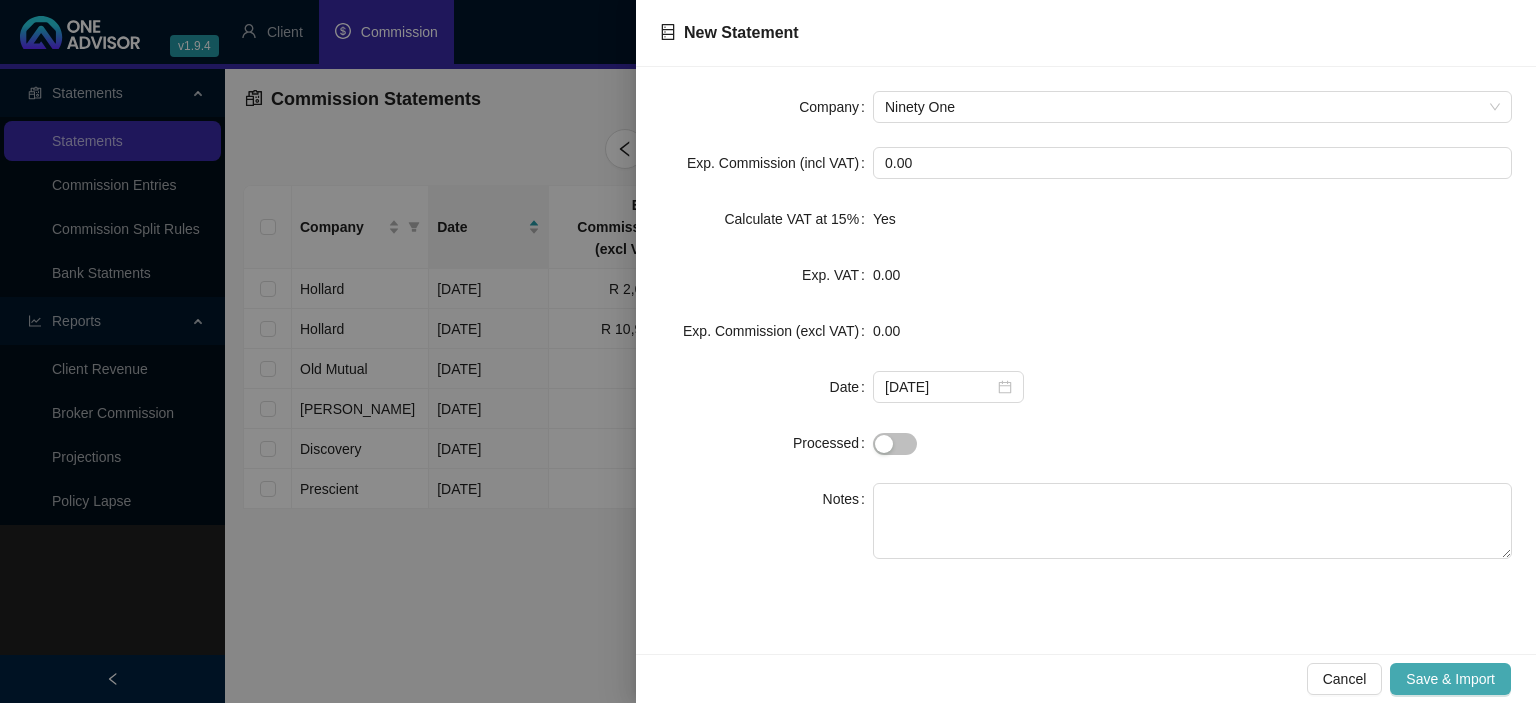 click on "Save & Import" at bounding box center [1450, 679] 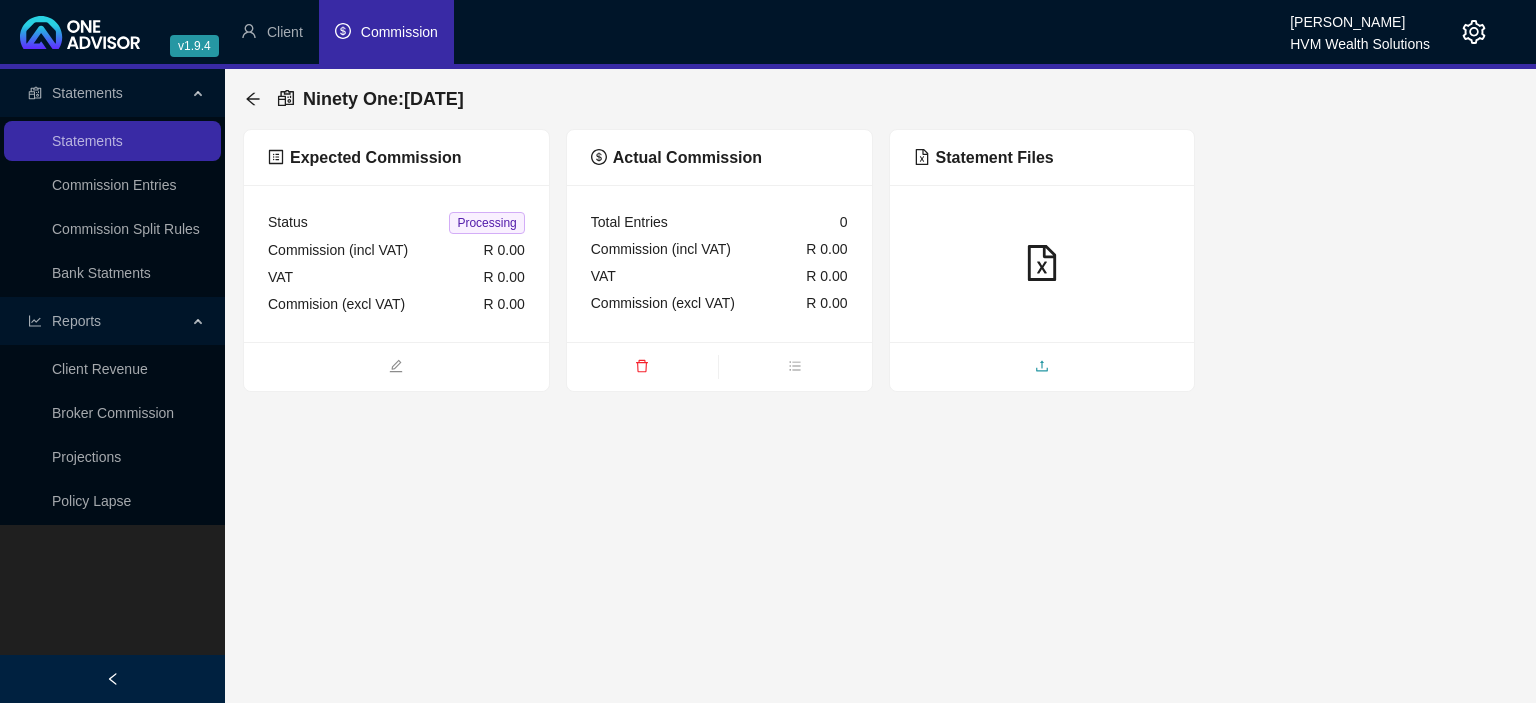 click at bounding box center [1042, 368] 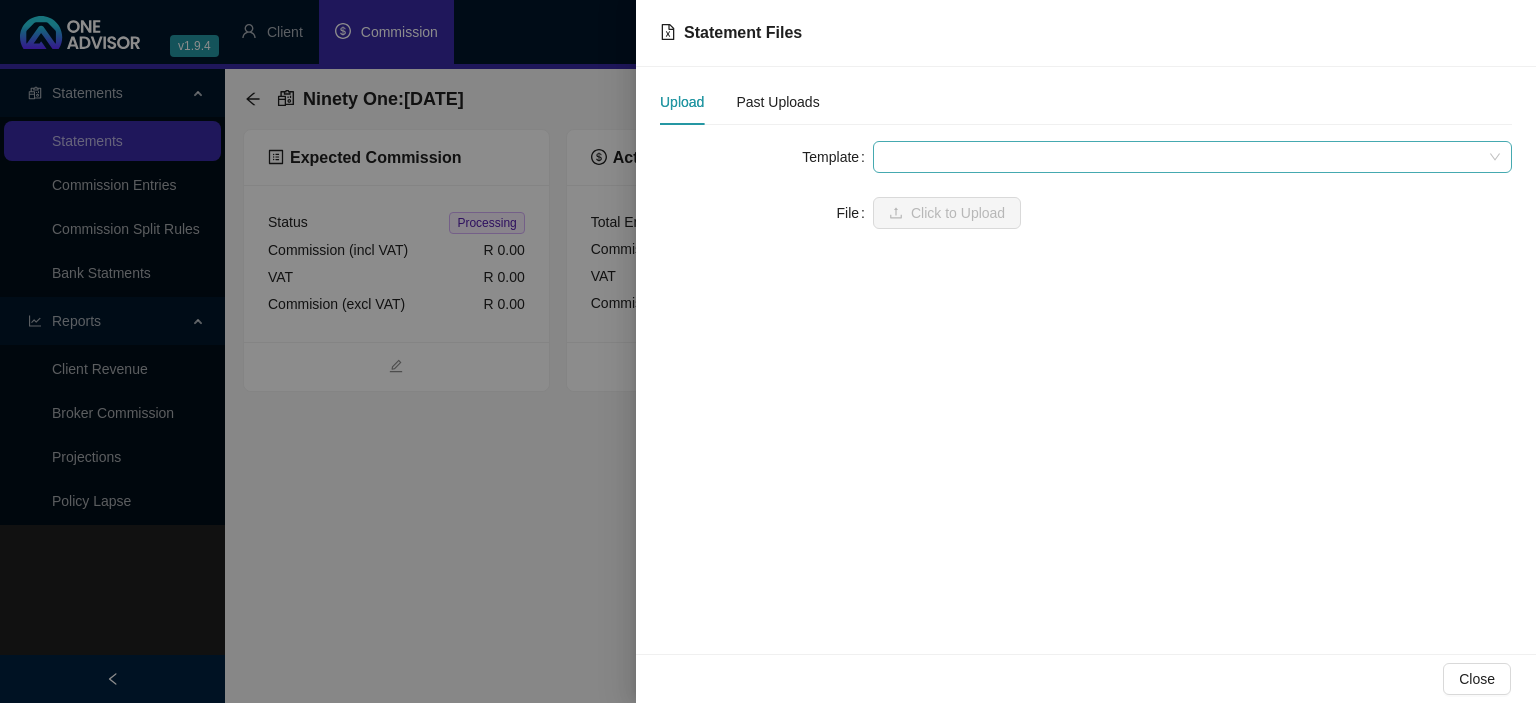 click at bounding box center (1192, 157) 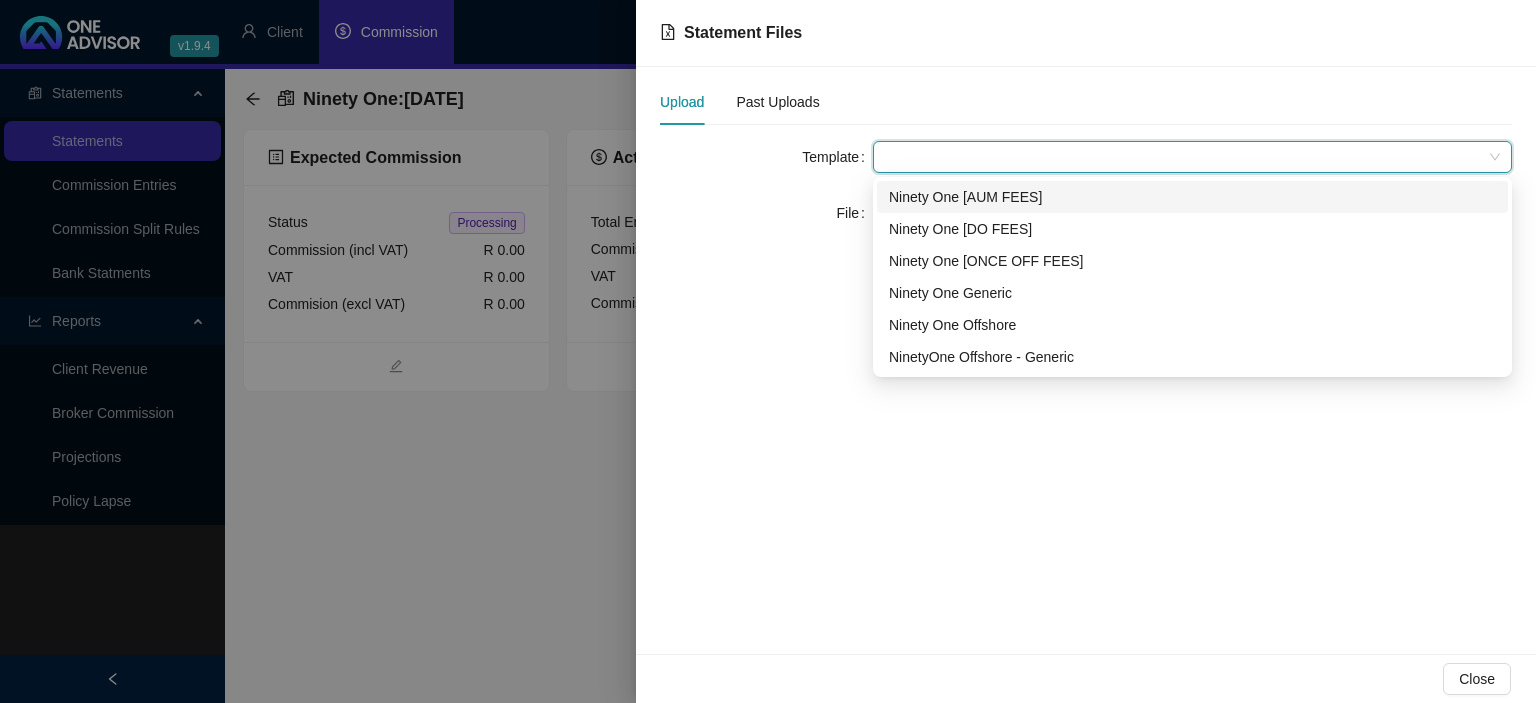 click on "Ninety One [DO FEES]" at bounding box center [1192, 229] 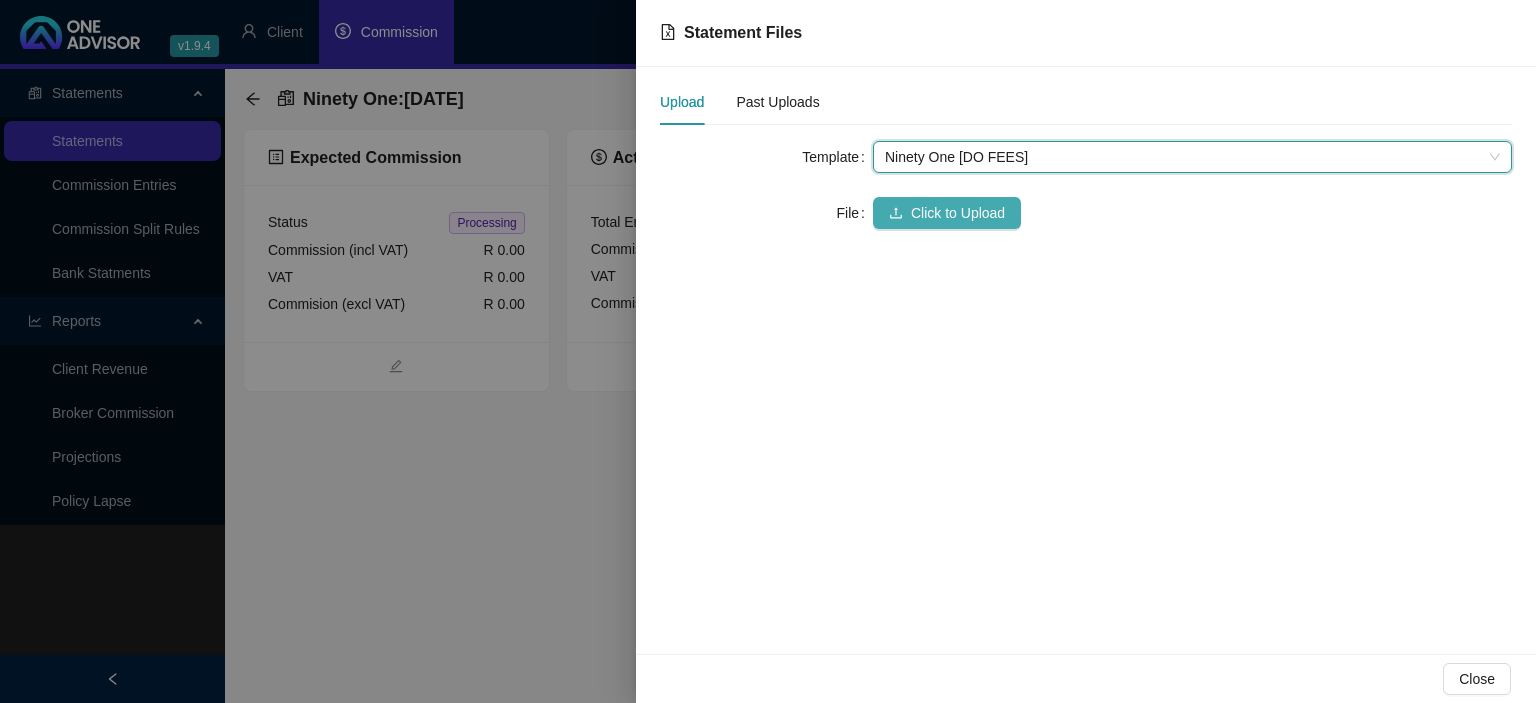 click on "Click to Upload" at bounding box center [958, 213] 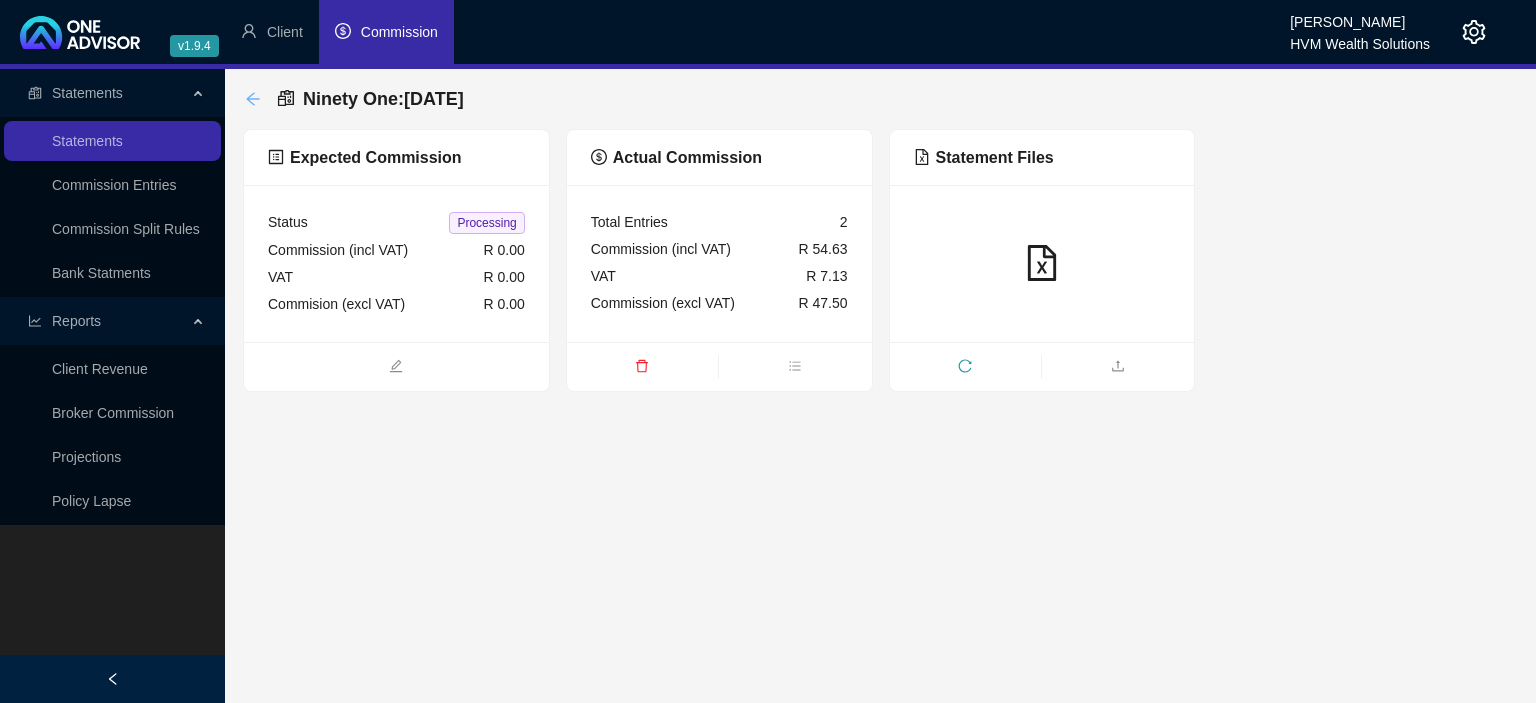 click 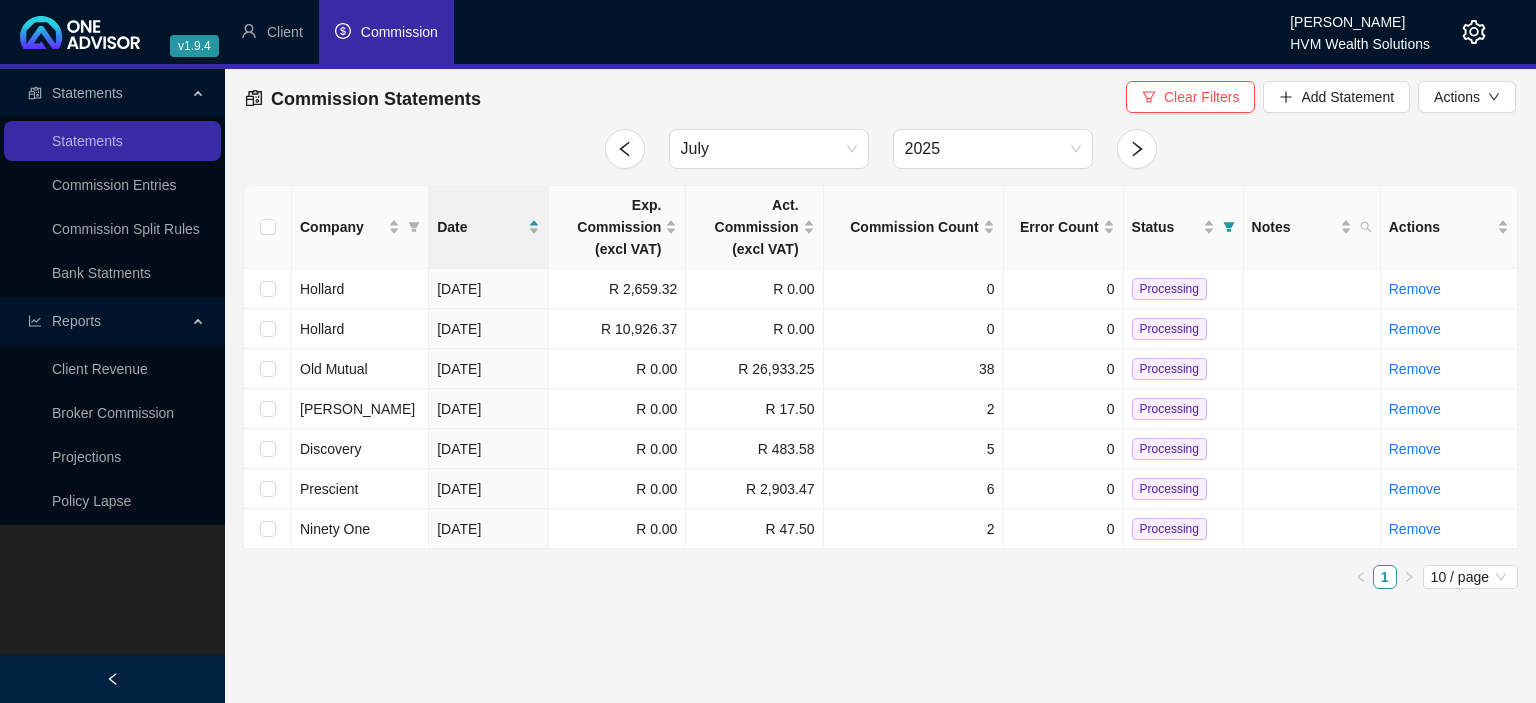 click 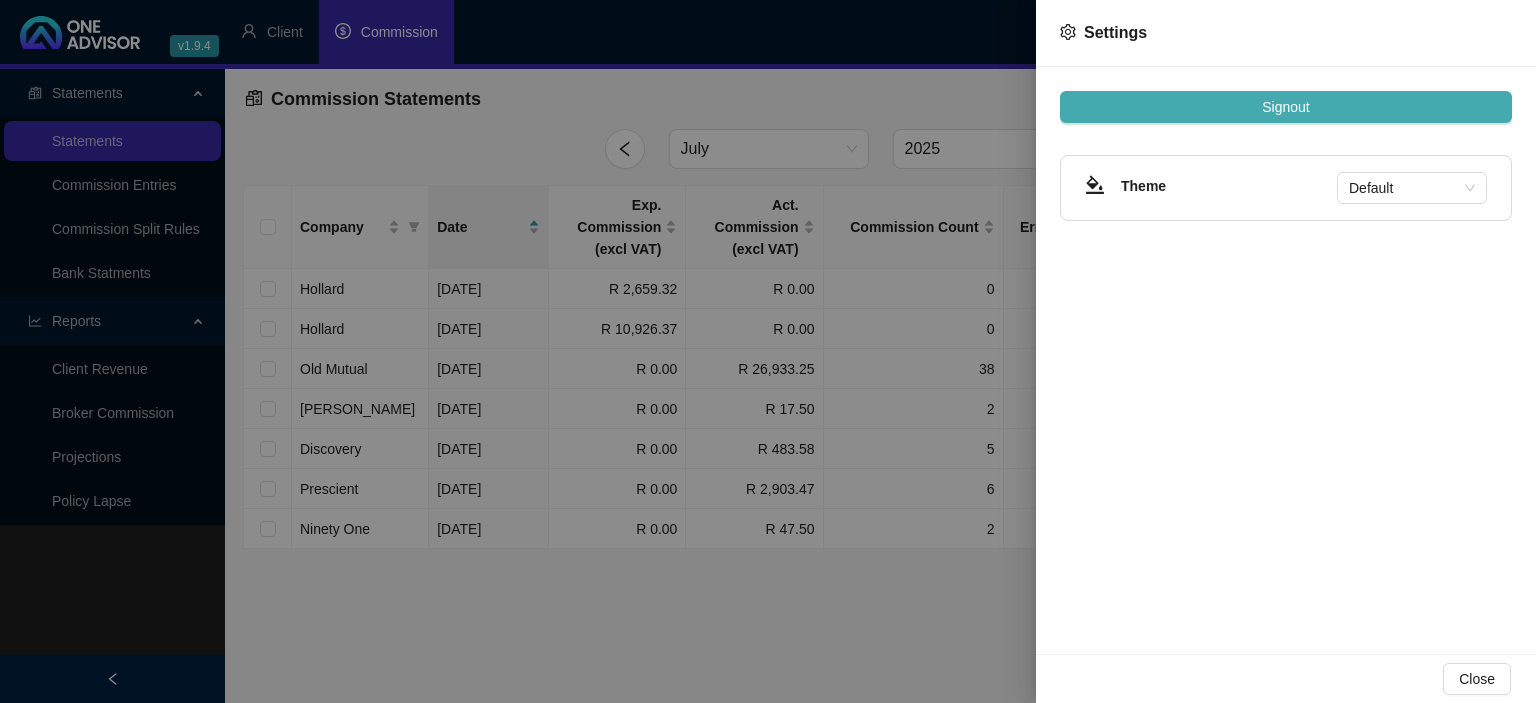 click on "Signout" at bounding box center [1285, 107] 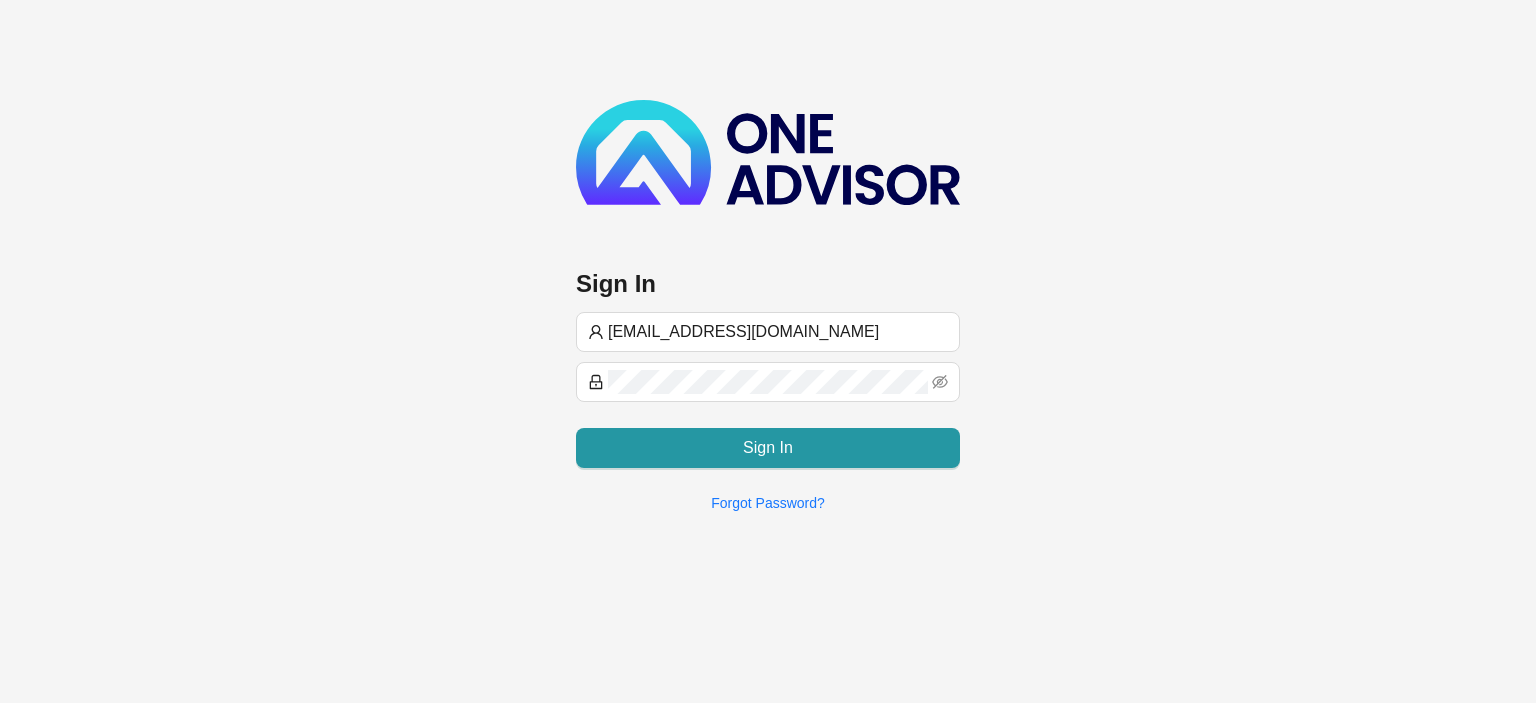 type on "[EMAIL_ADDRESS][DOMAIN_NAME]" 